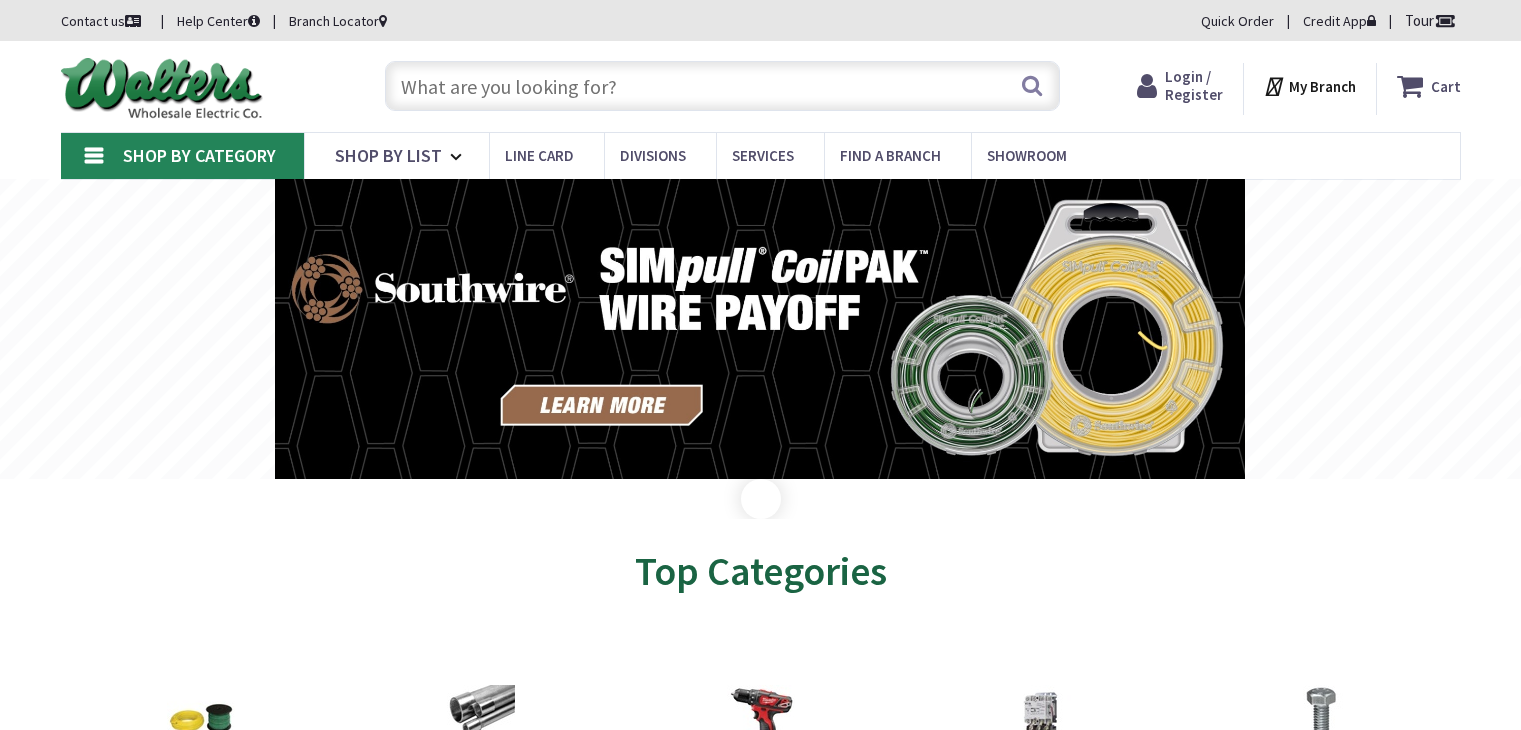 scroll, scrollTop: 0, scrollLeft: 0, axis: both 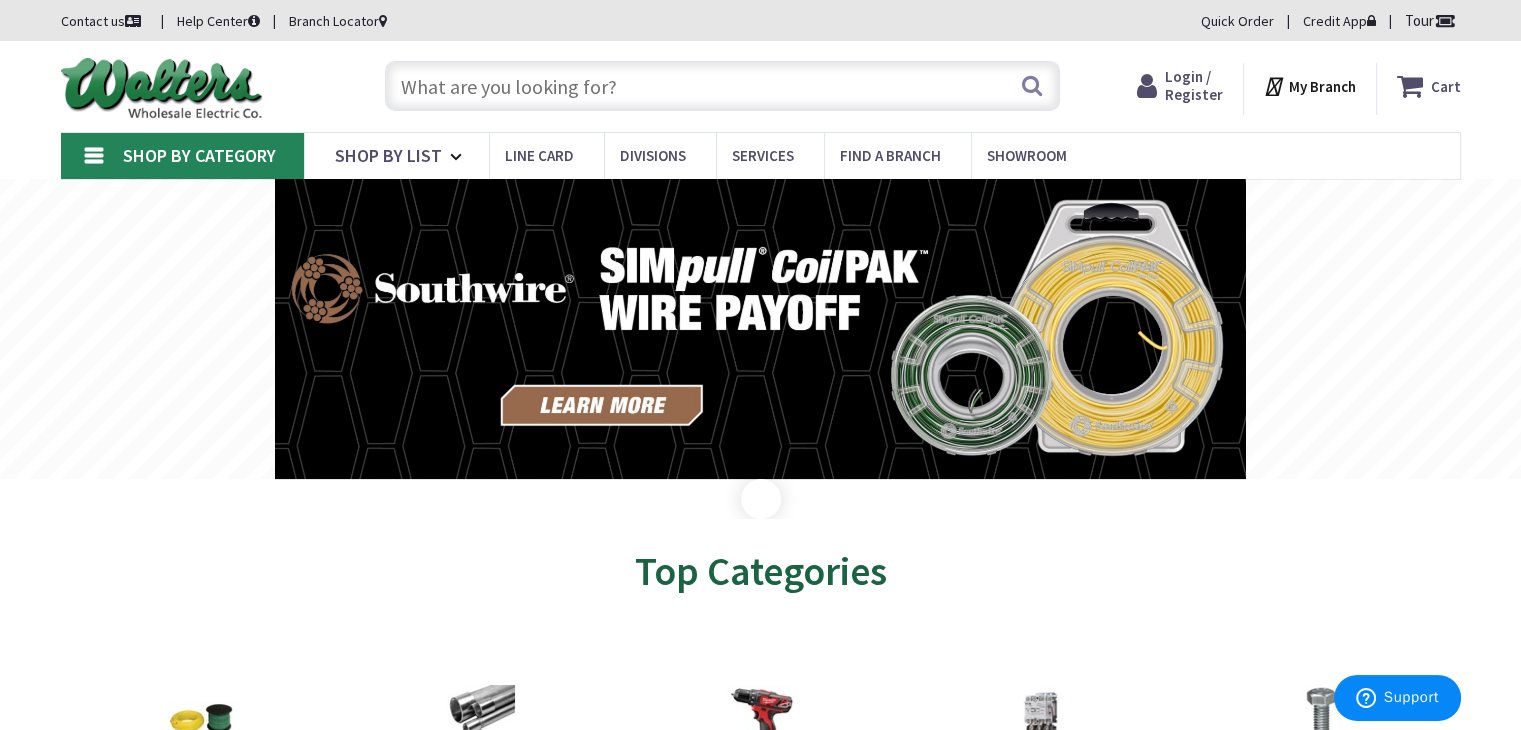 click at bounding box center (722, 86) 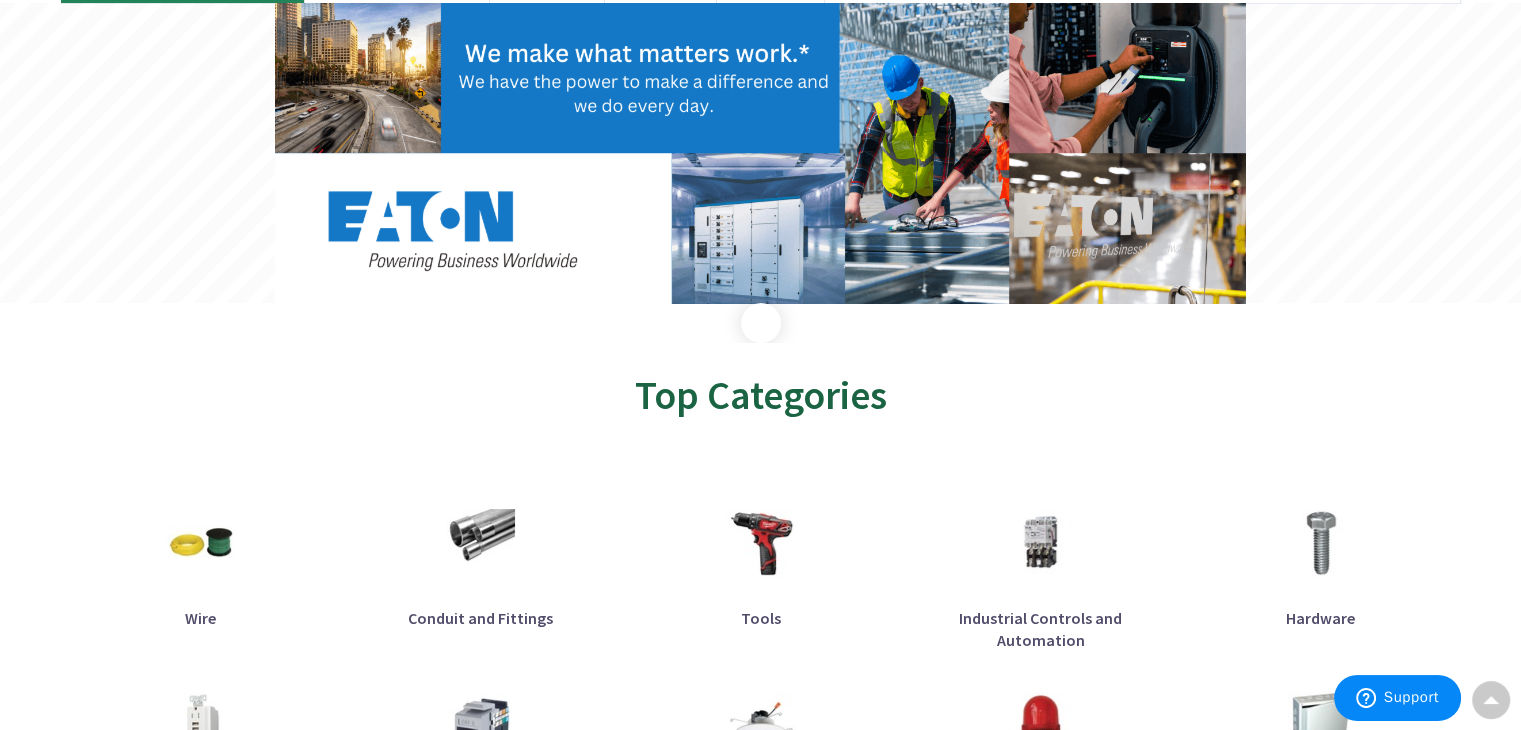 scroll, scrollTop: 0, scrollLeft: 0, axis: both 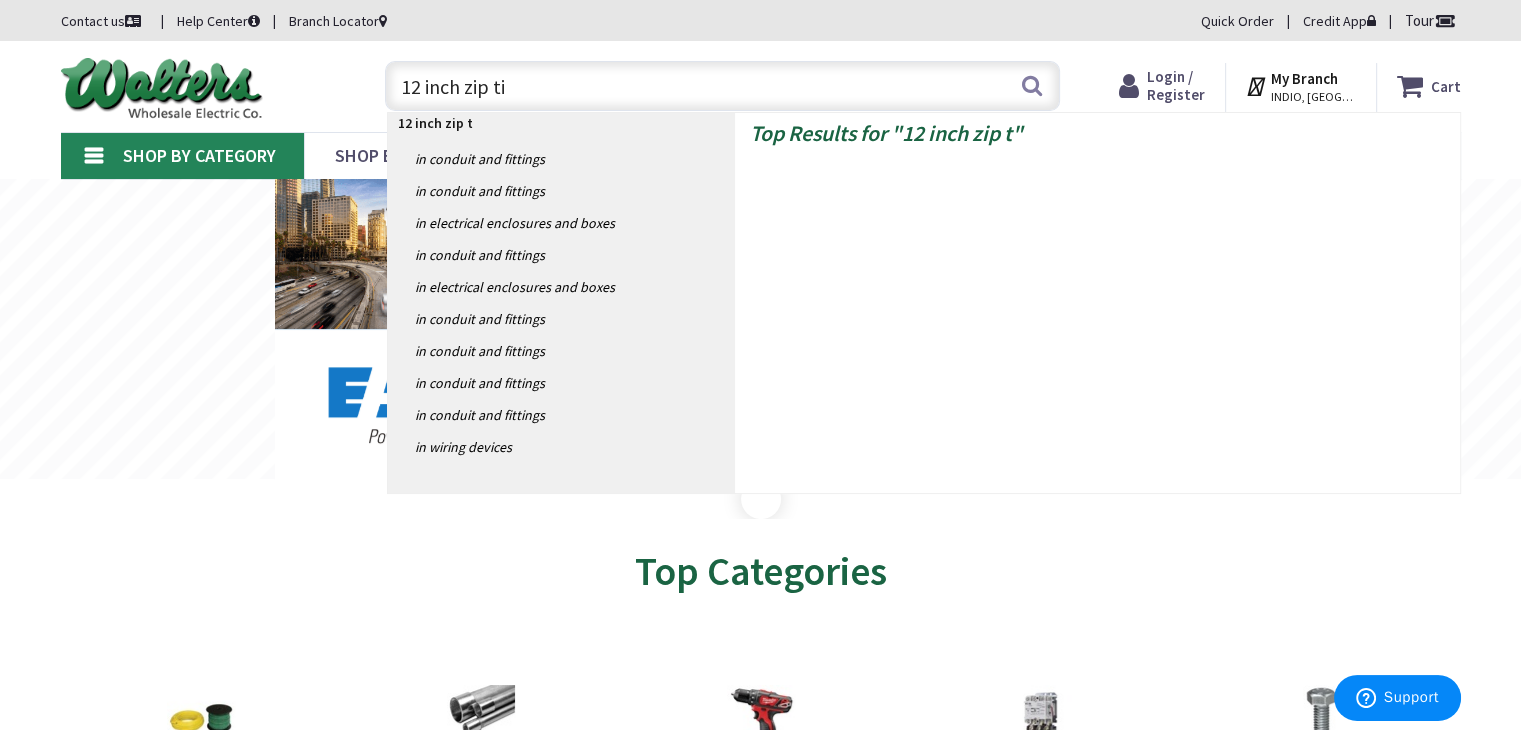 type on "12 inch zip tie" 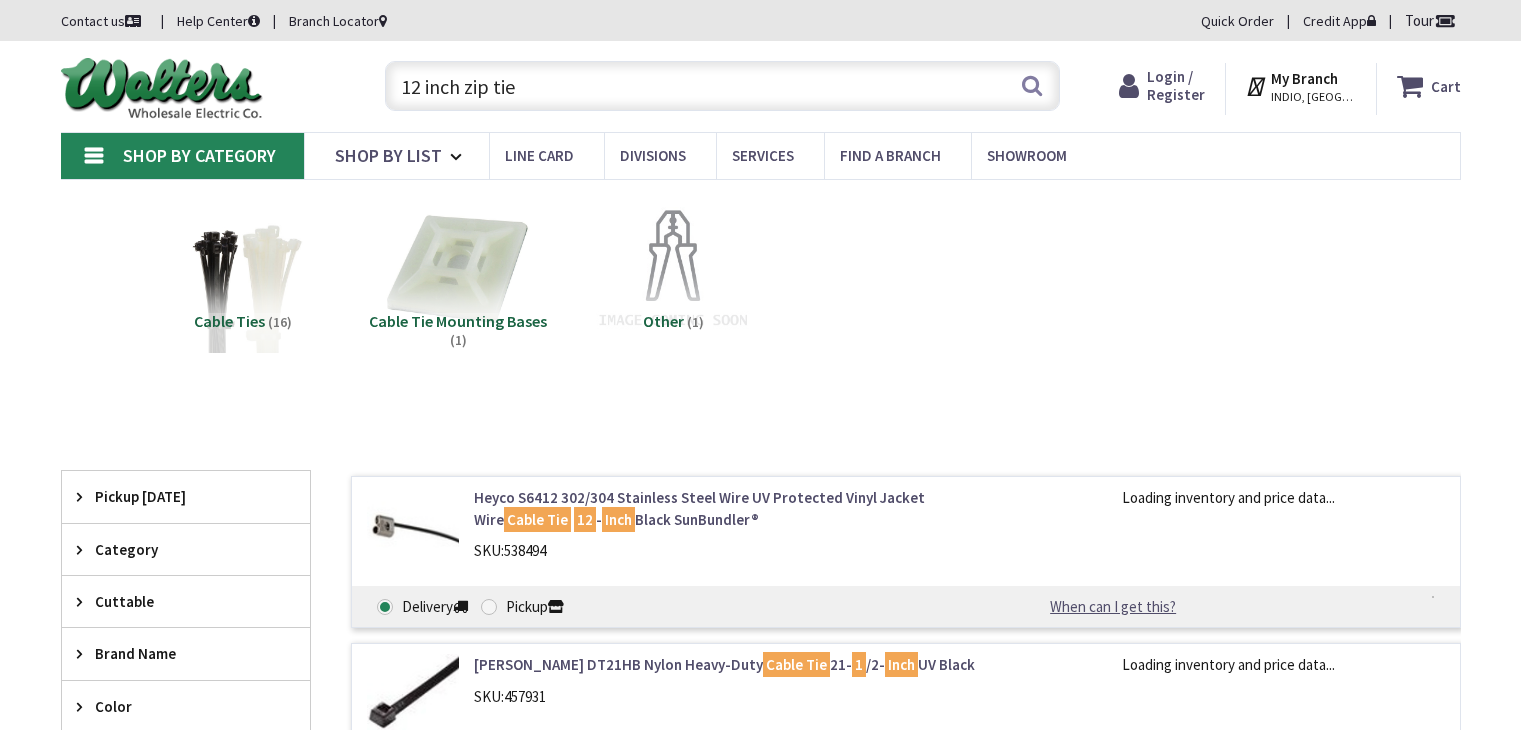 scroll, scrollTop: 0, scrollLeft: 0, axis: both 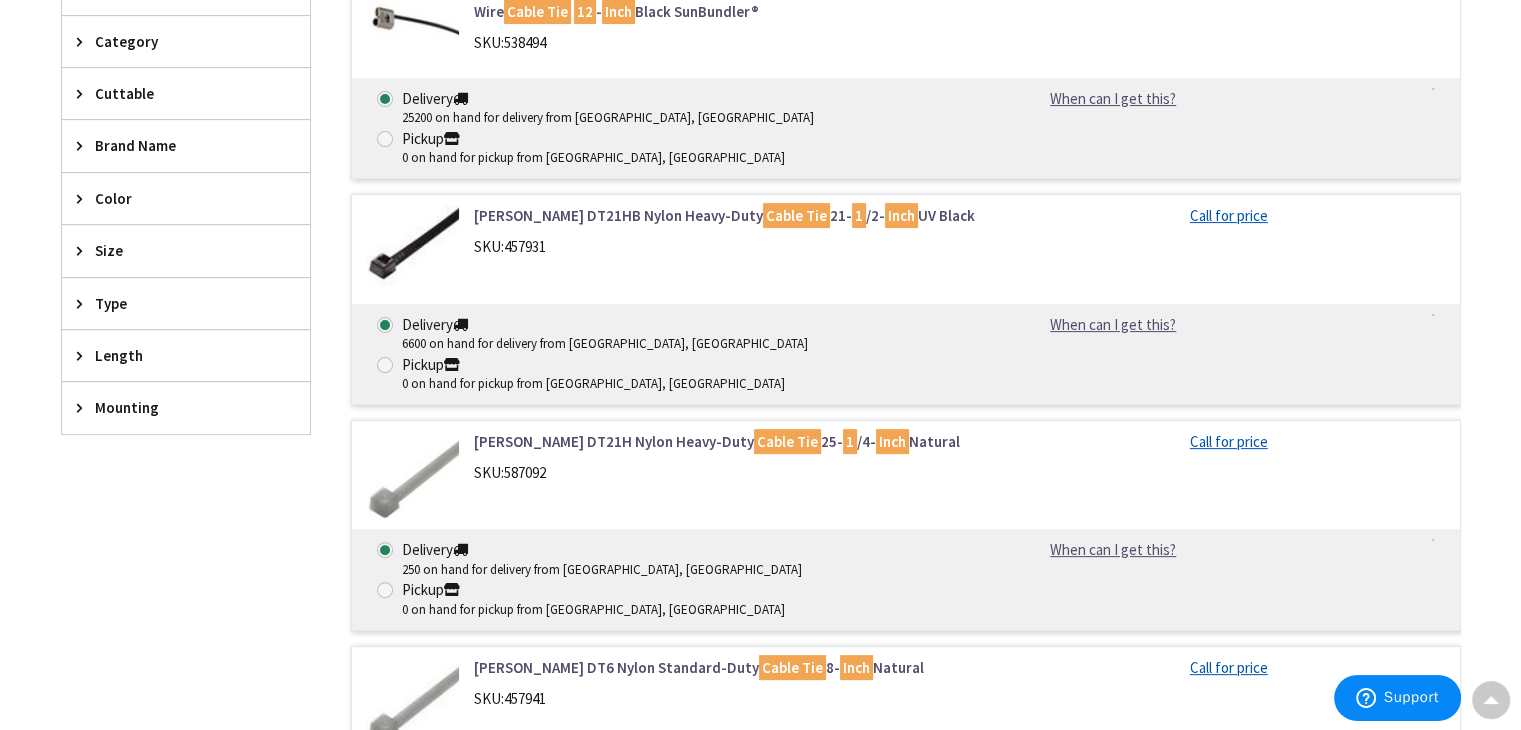 click on "Dottie DT21HB Nylon Heavy-Duty  Cable Tie  21- 1 /2- Inch  UV Black" at bounding box center (728, 215) 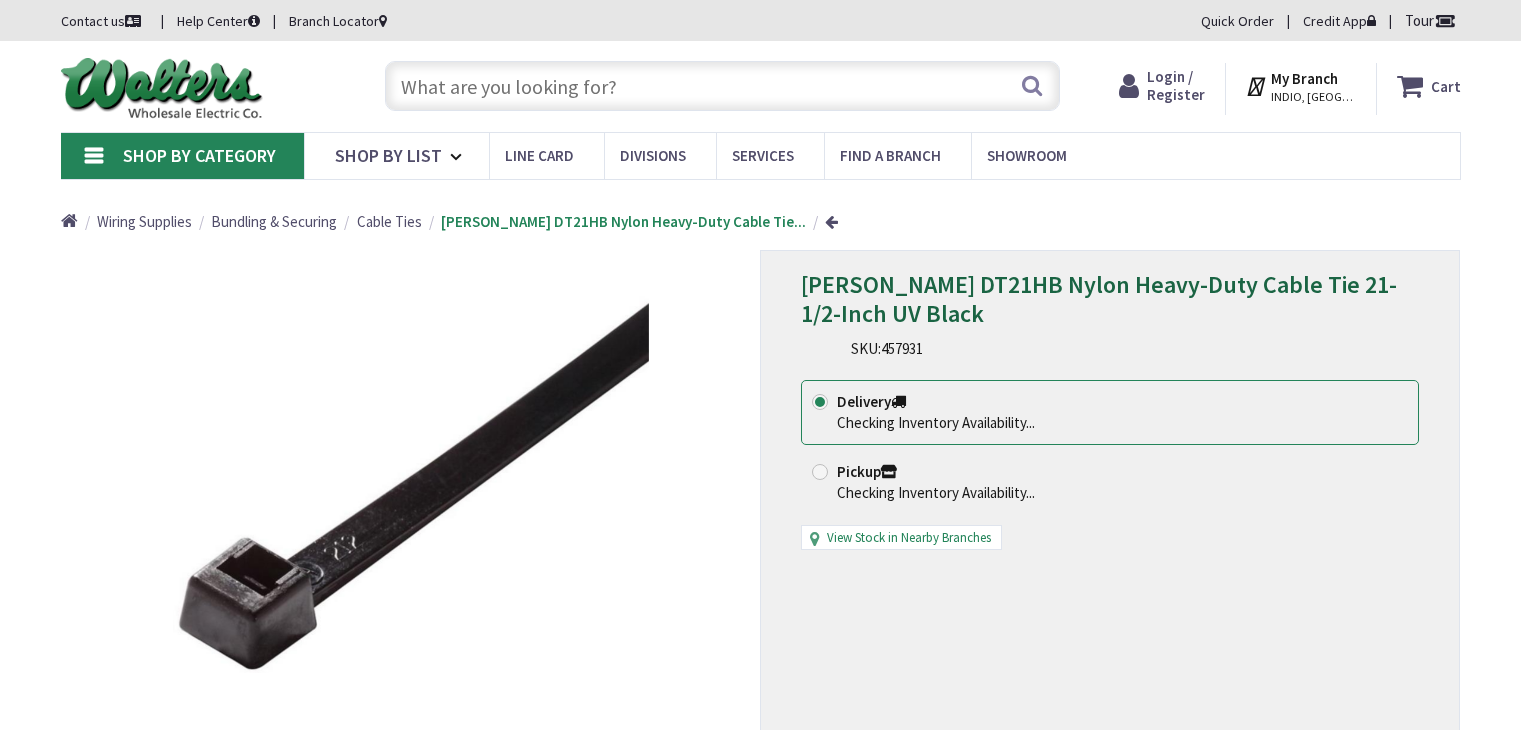 scroll, scrollTop: 0, scrollLeft: 0, axis: both 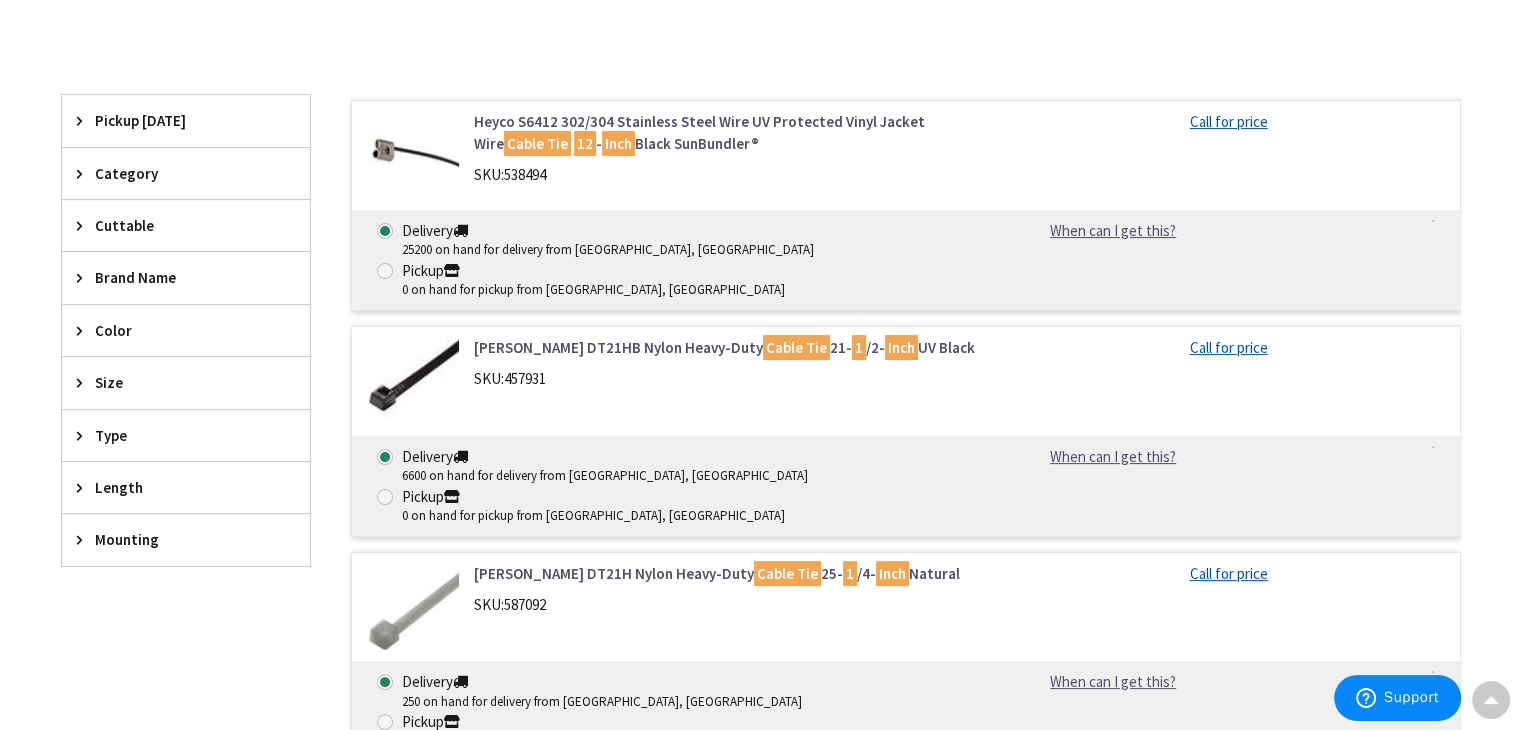 click on "Inch" at bounding box center [901, 347] 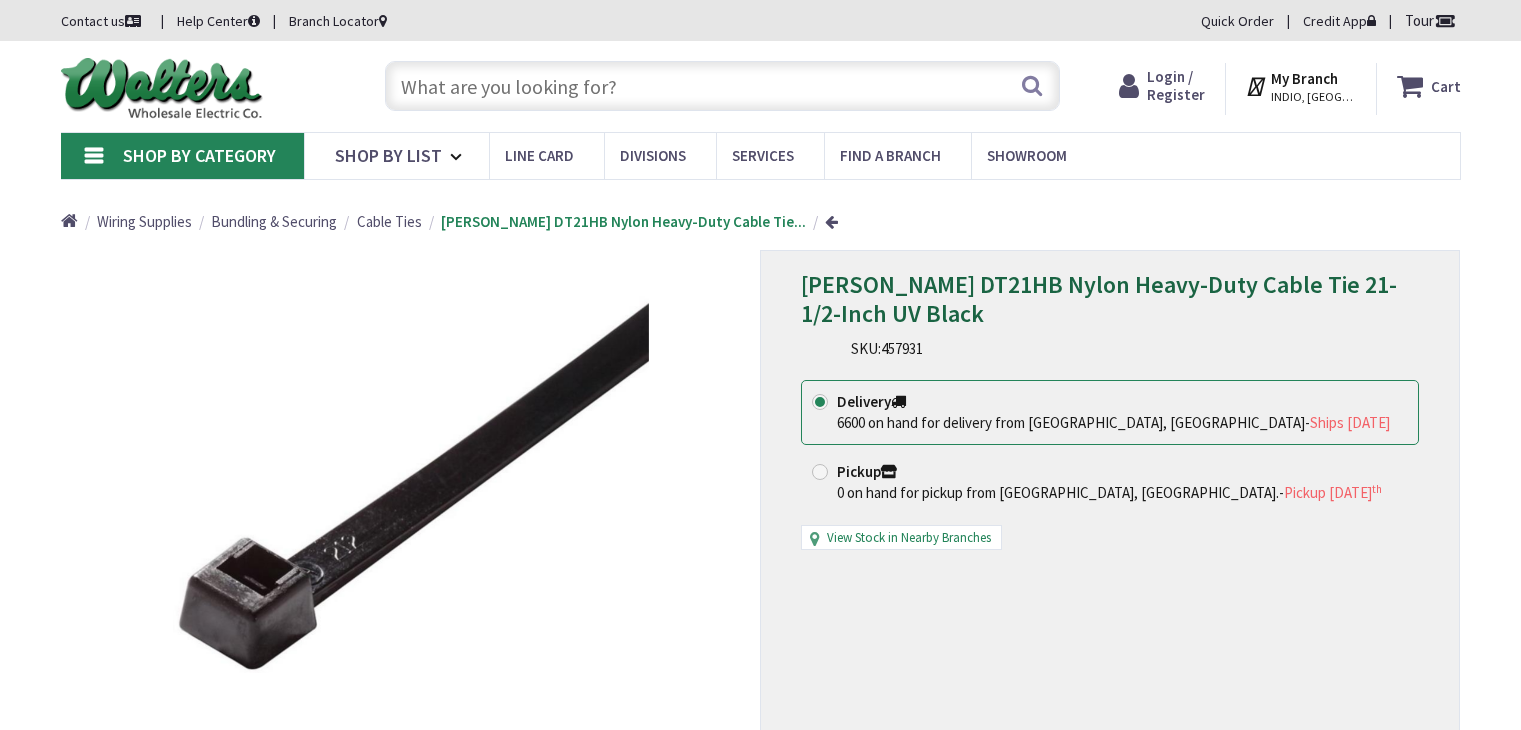 scroll, scrollTop: 0, scrollLeft: 0, axis: both 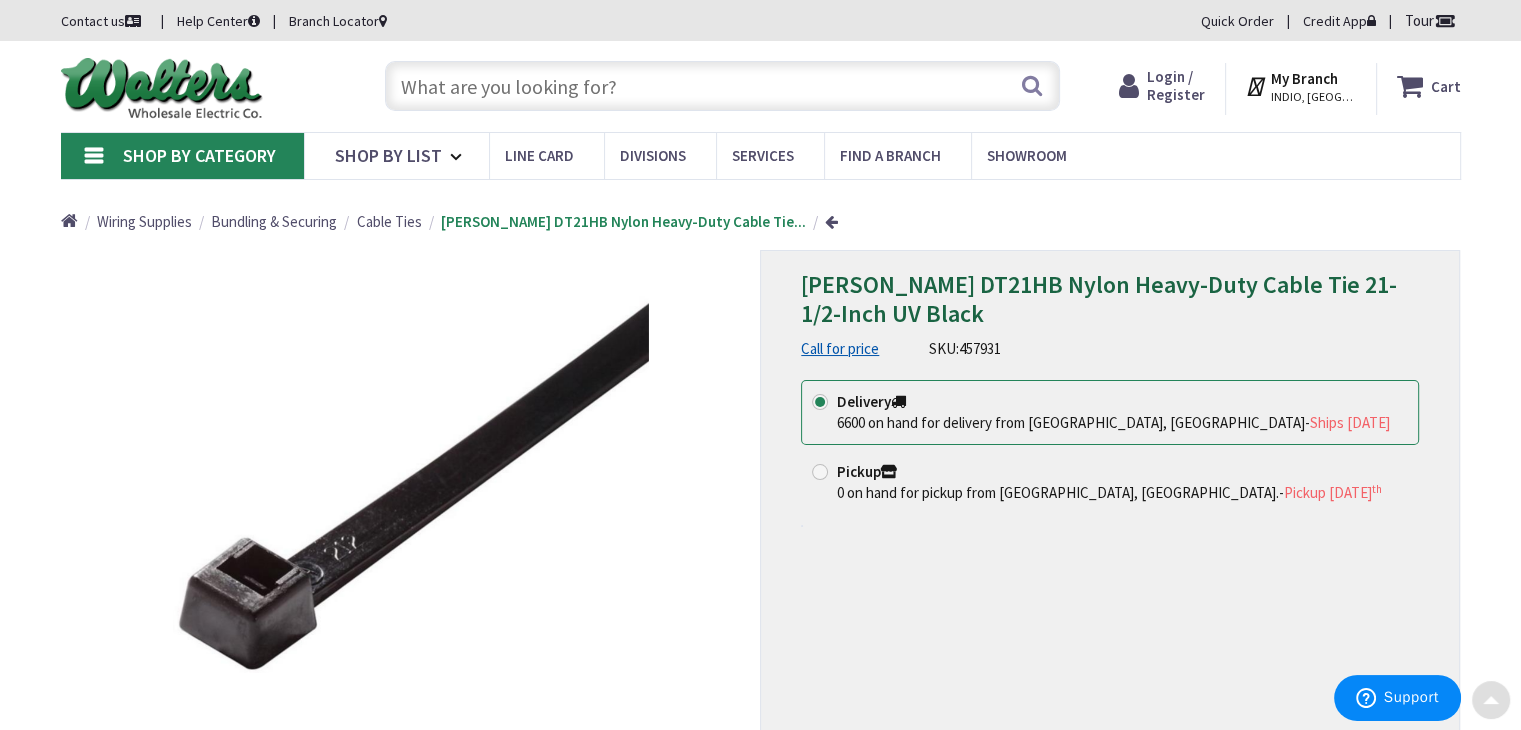 drag, startPoint x: 1532, startPoint y: 119, endPoint x: 1510, endPoint y: 80, distance: 44.777225 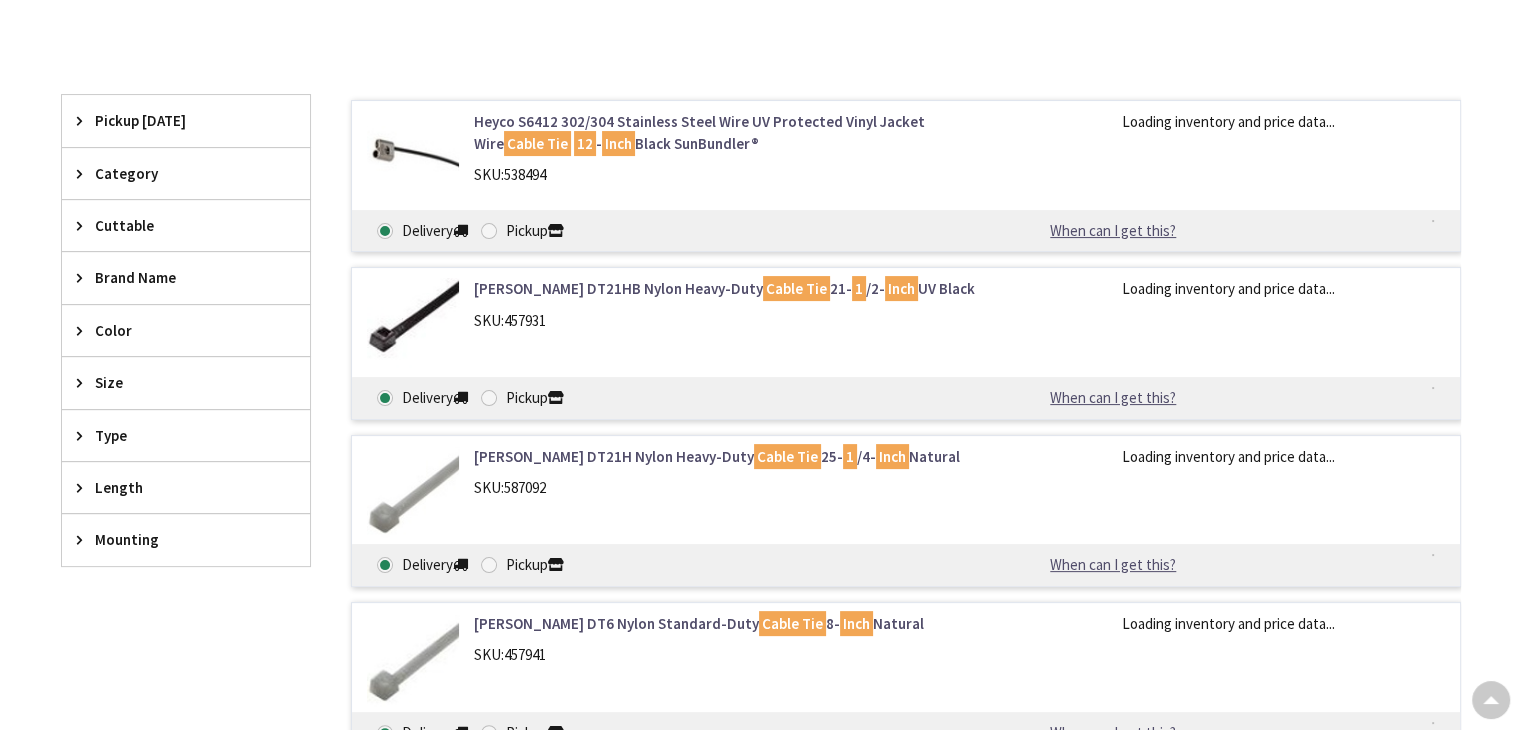 scroll, scrollTop: 0, scrollLeft: 0, axis: both 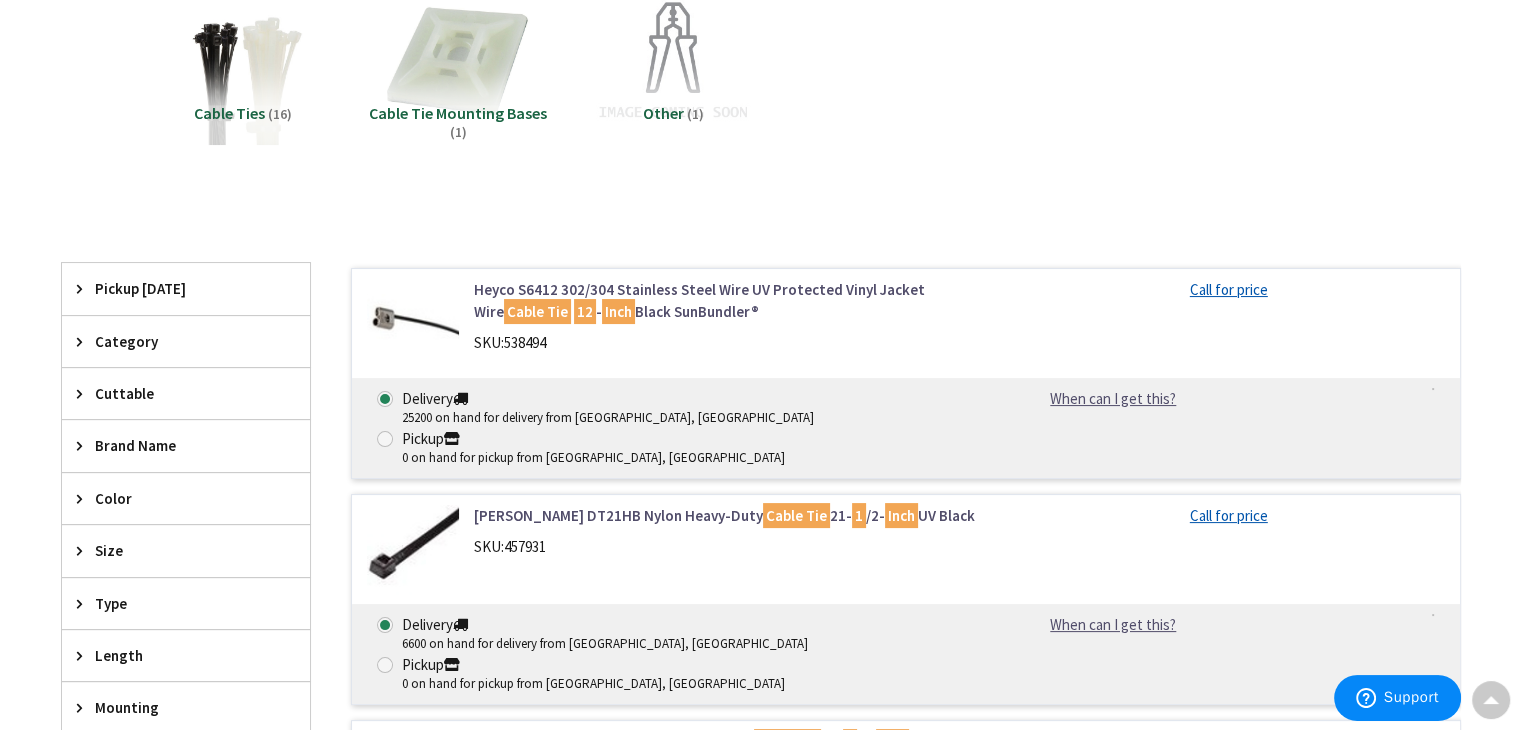 click on "Size" at bounding box center (176, 550) 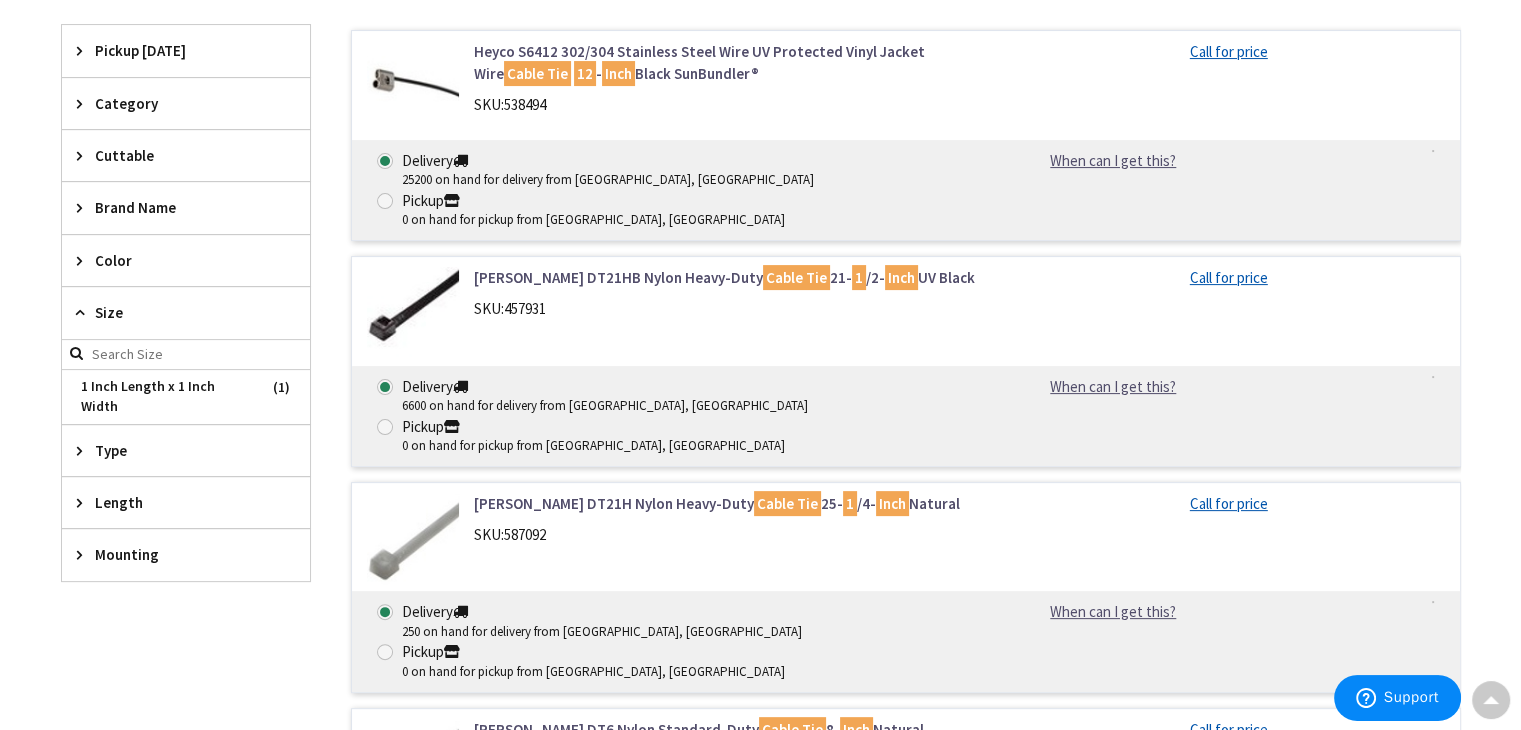 scroll, scrollTop: 467, scrollLeft: 0, axis: vertical 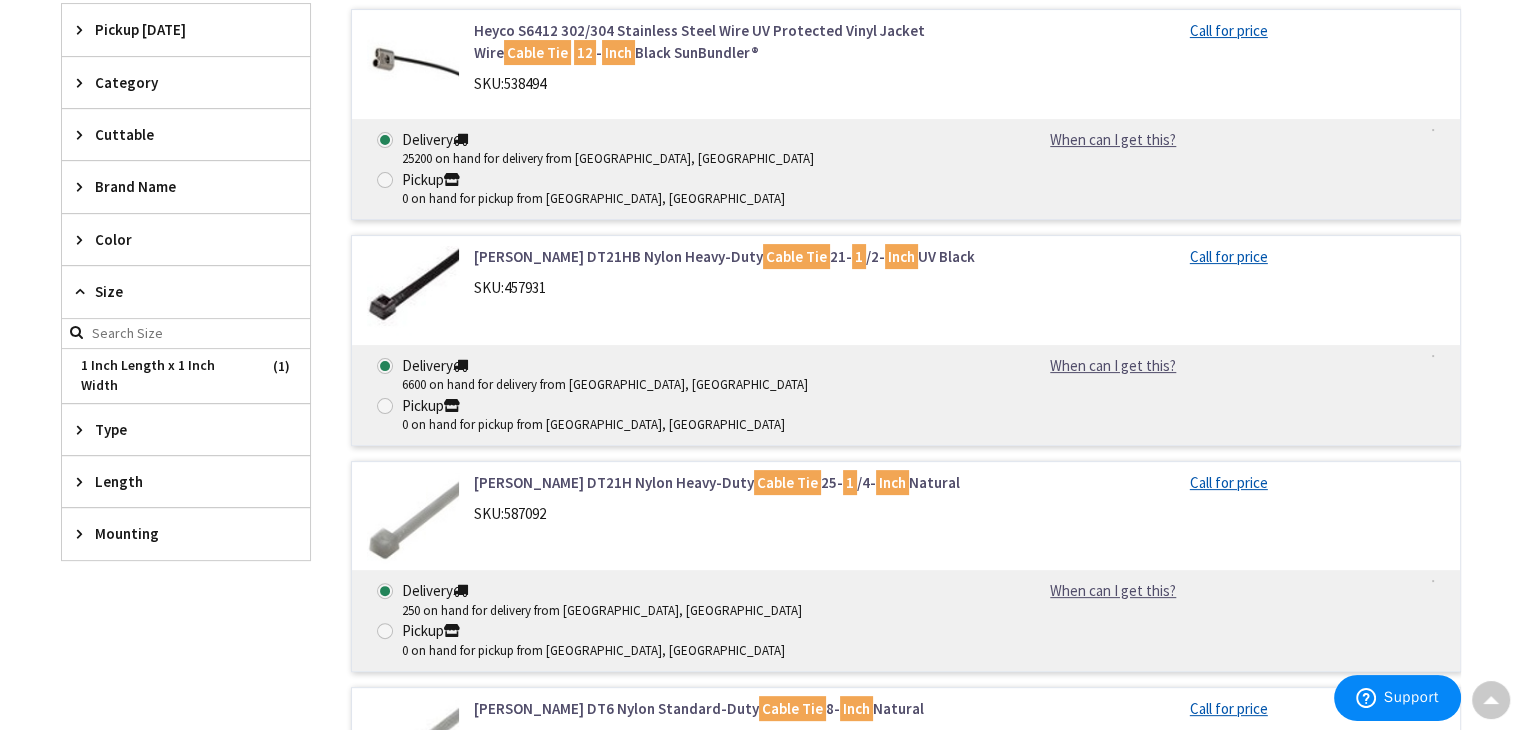 click on "Color" at bounding box center (176, 239) 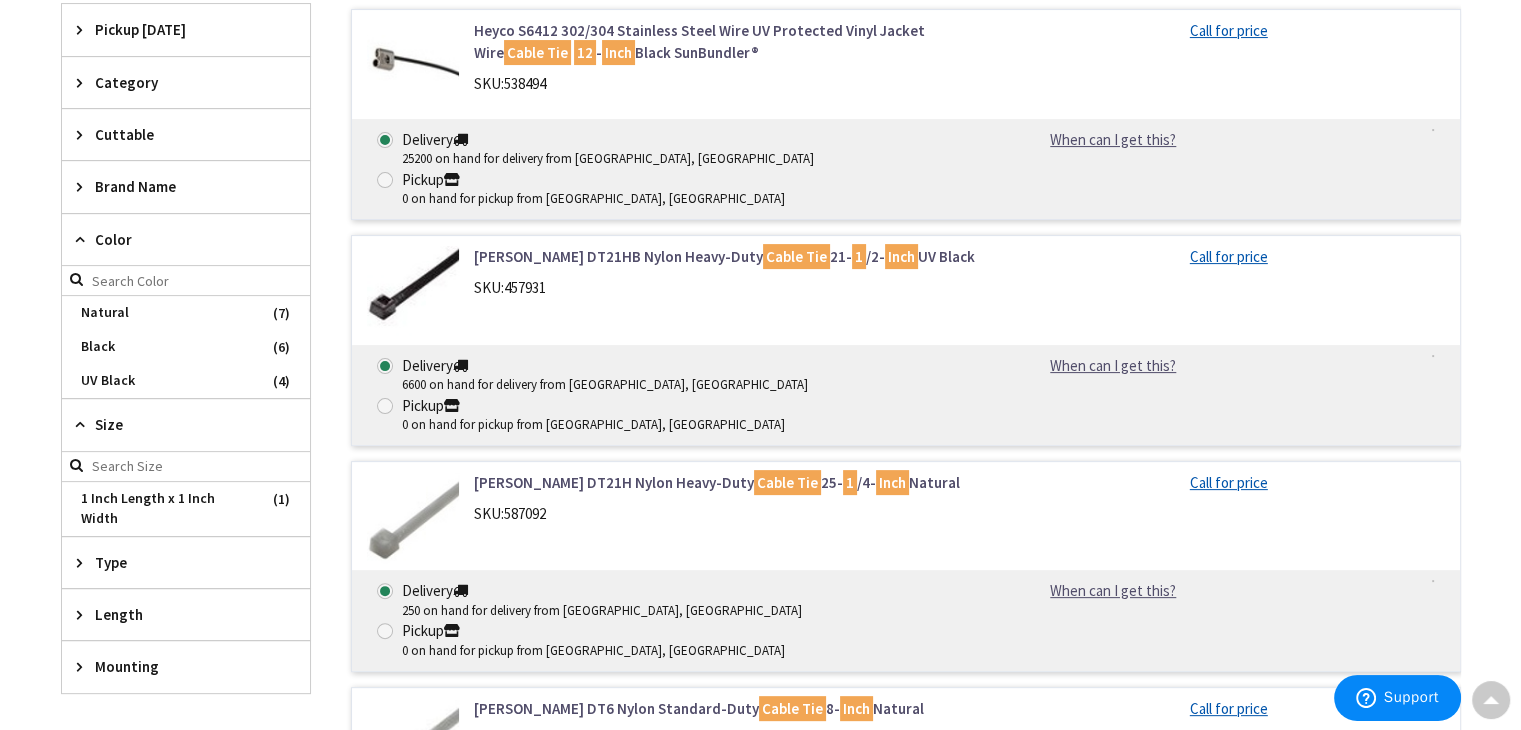 click on "Brand Name" at bounding box center [186, 186] 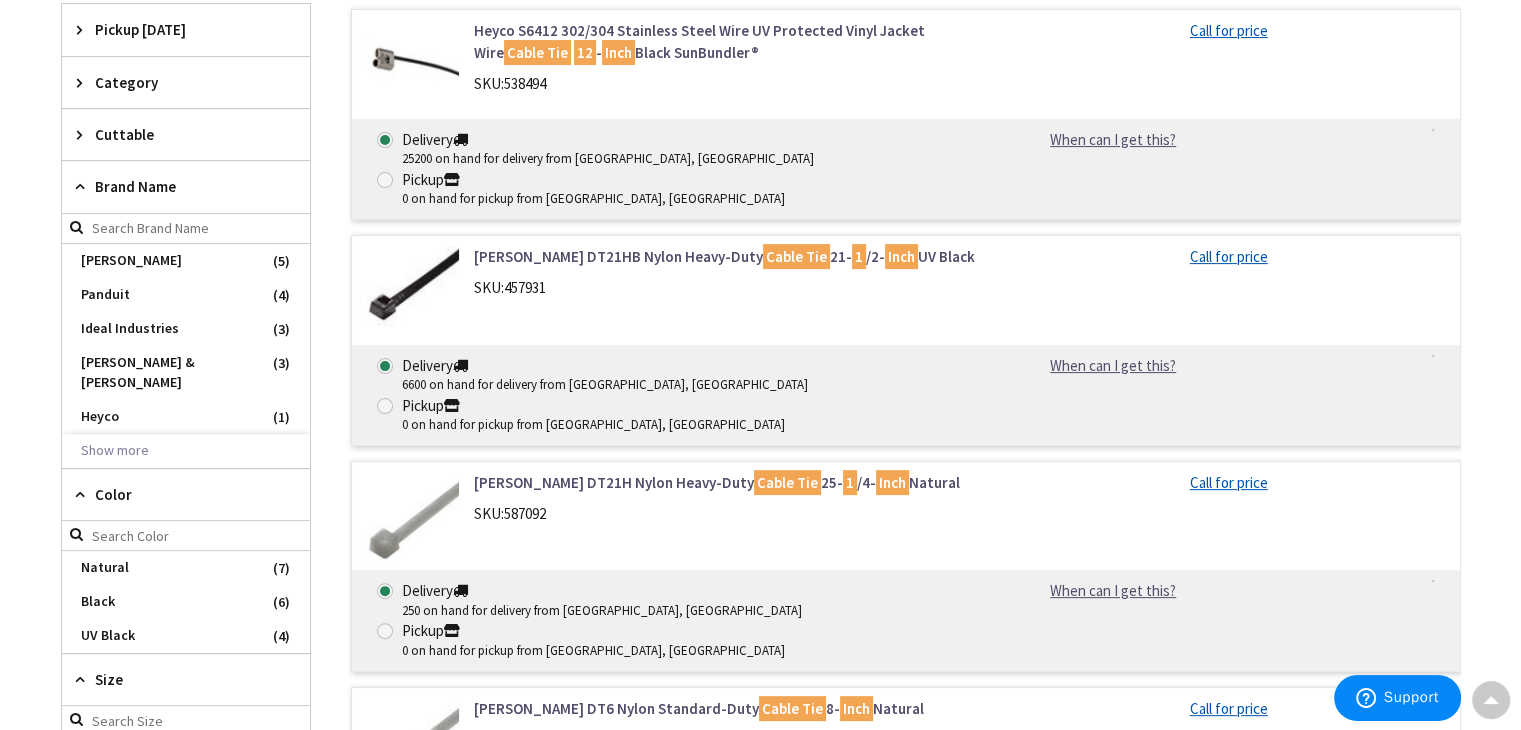 click on "Cuttable" at bounding box center [176, 134] 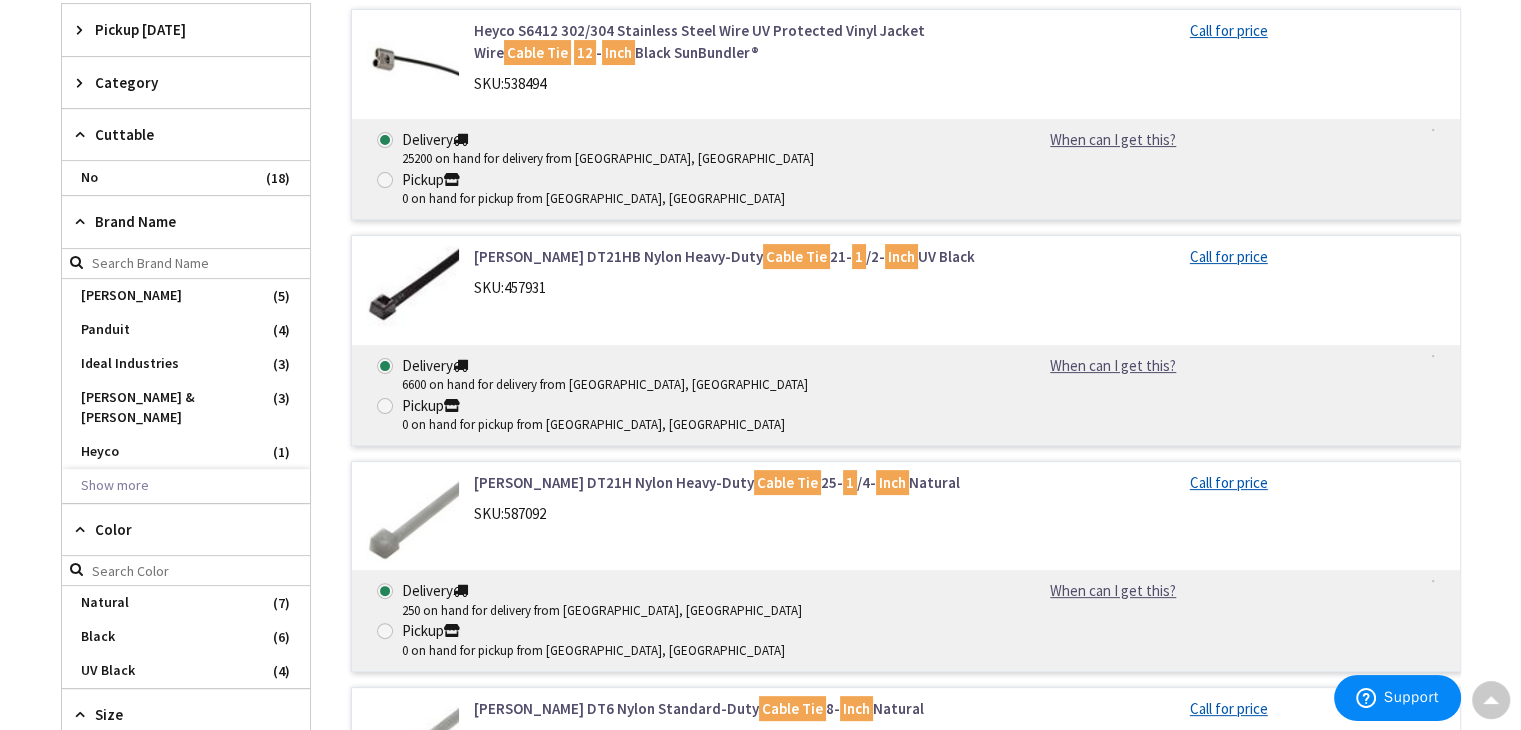 click on "Category" at bounding box center (176, 82) 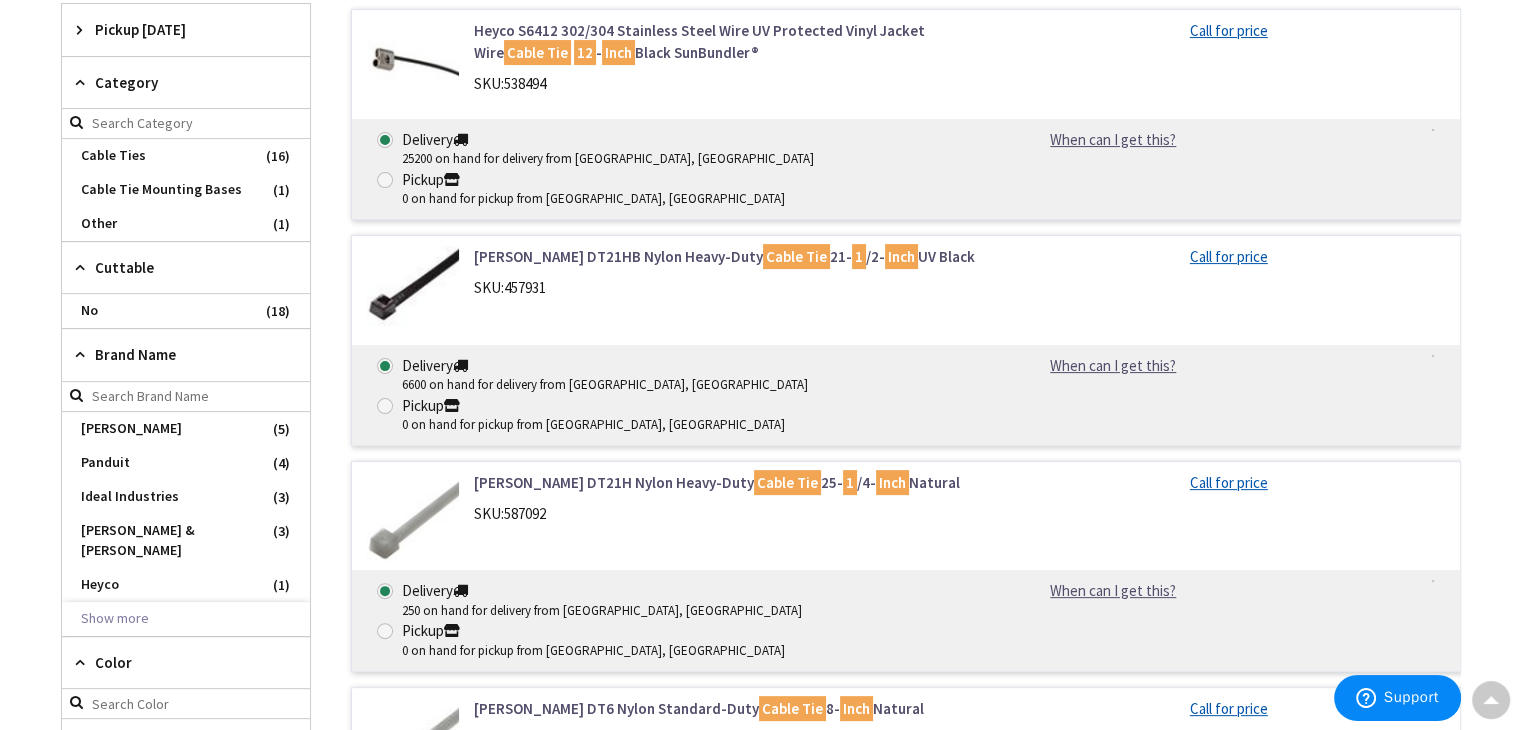 click on "Pickup [DATE]" at bounding box center (176, 29) 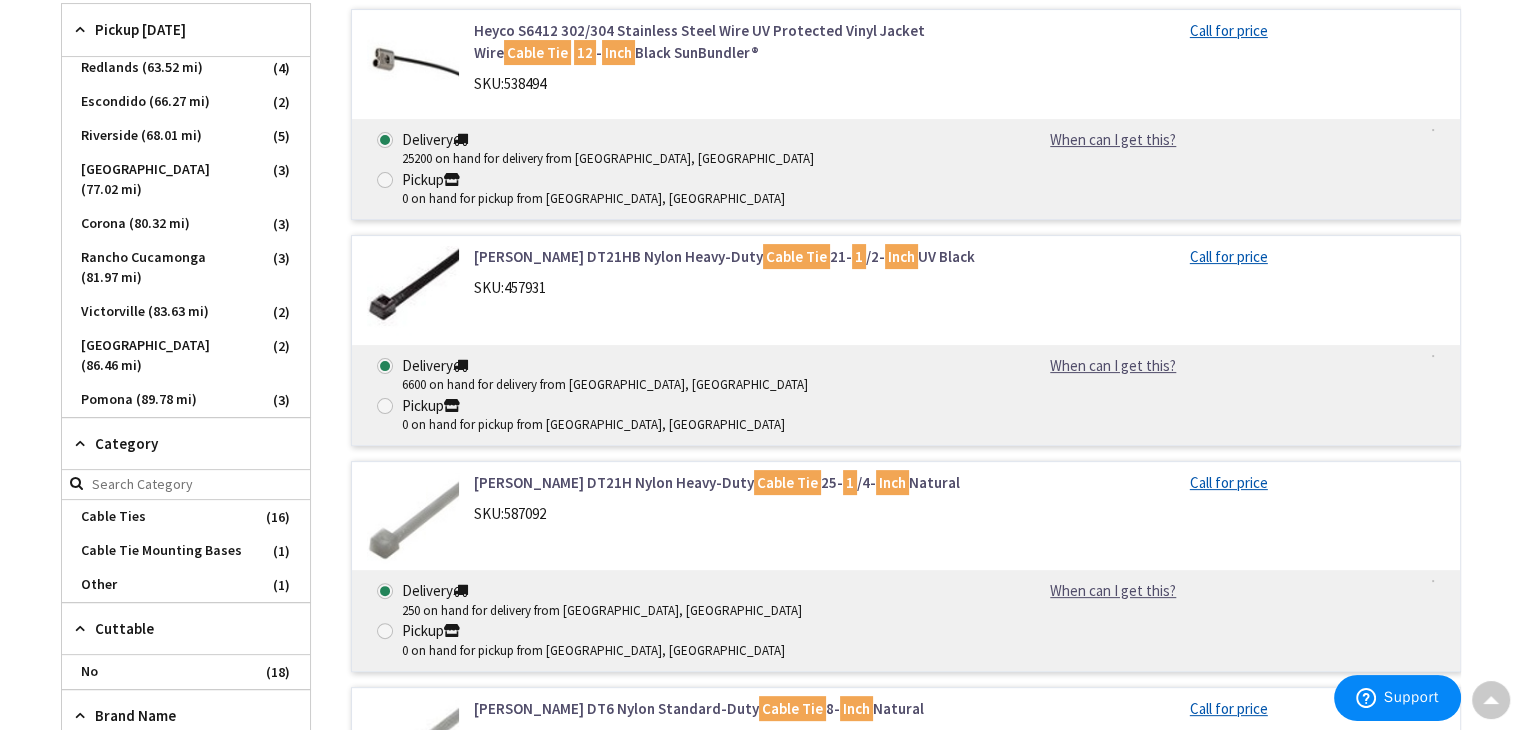 scroll, scrollTop: 0, scrollLeft: 0, axis: both 